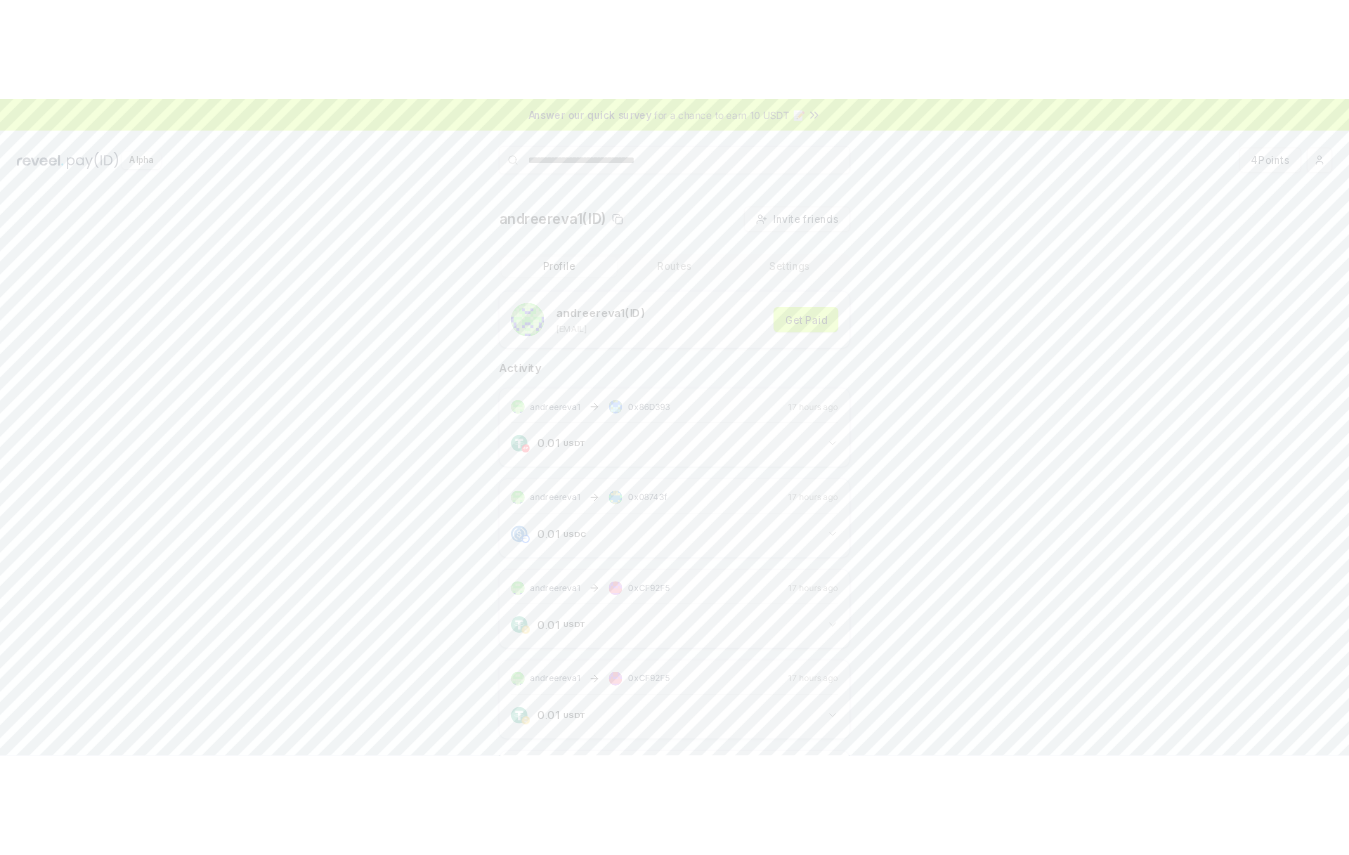 scroll, scrollTop: 0, scrollLeft: 0, axis: both 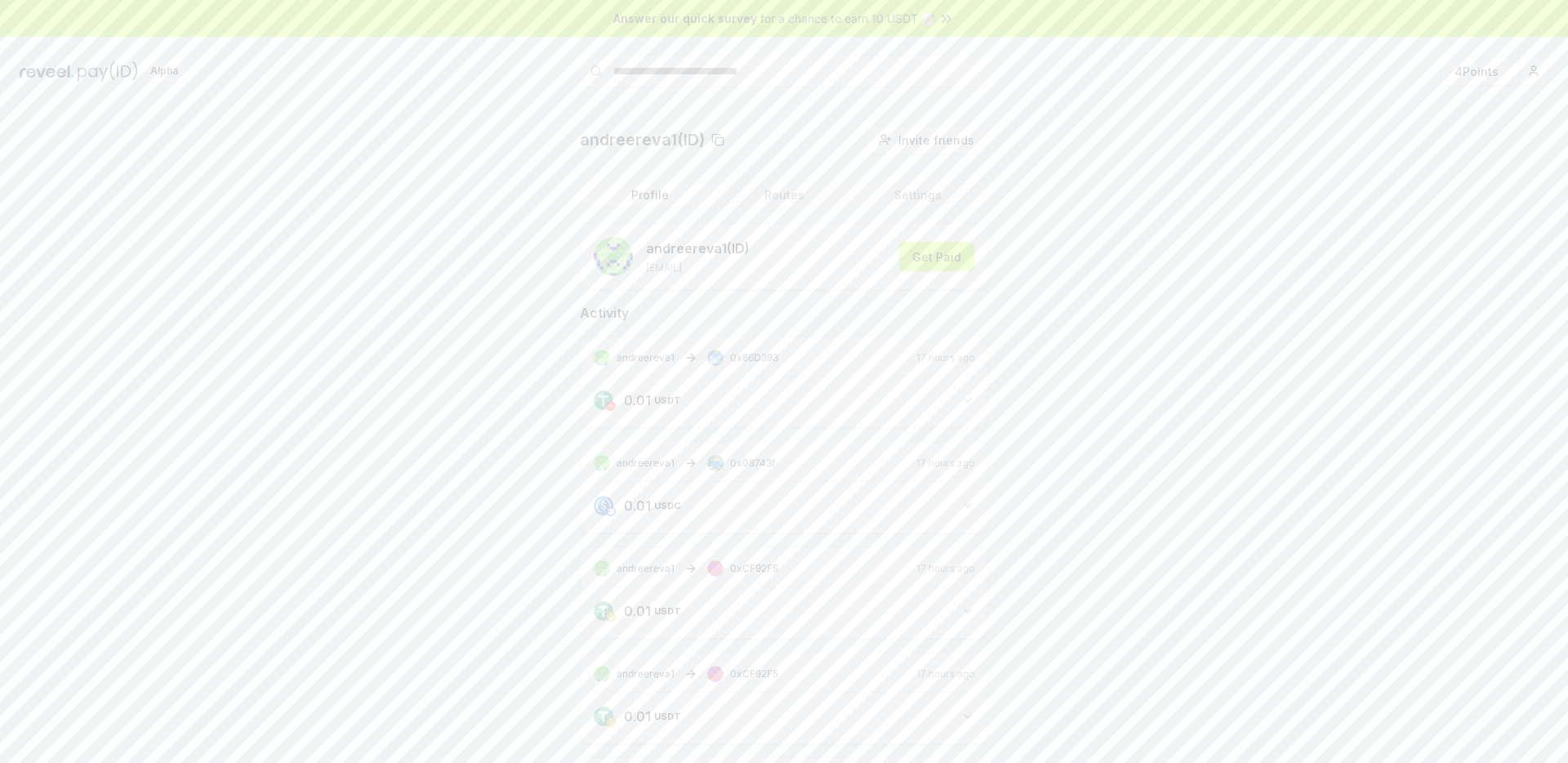 click on "Routes" at bounding box center (784, 195) 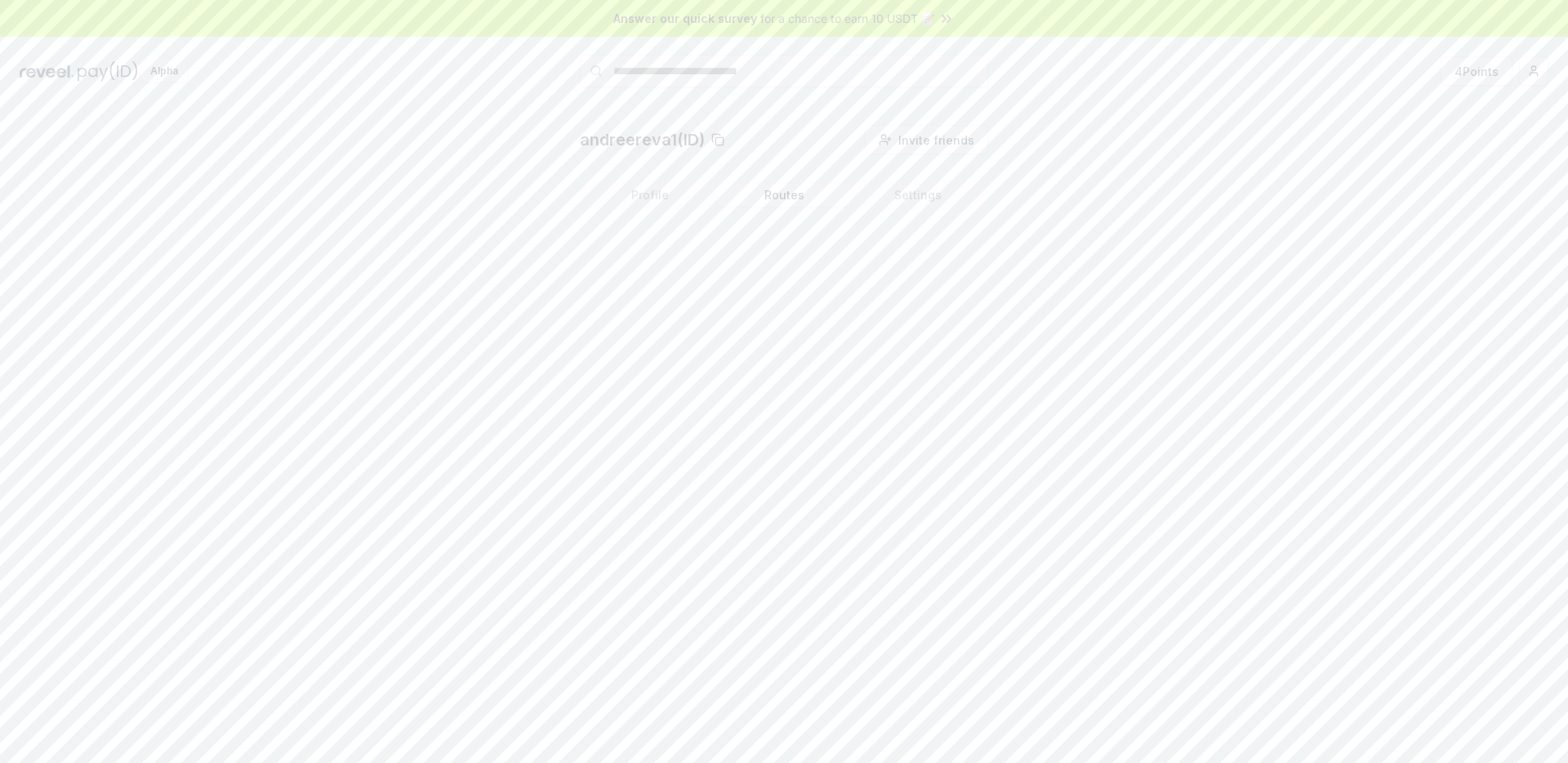 click on "Profile Routes Settings" at bounding box center [784, 195] 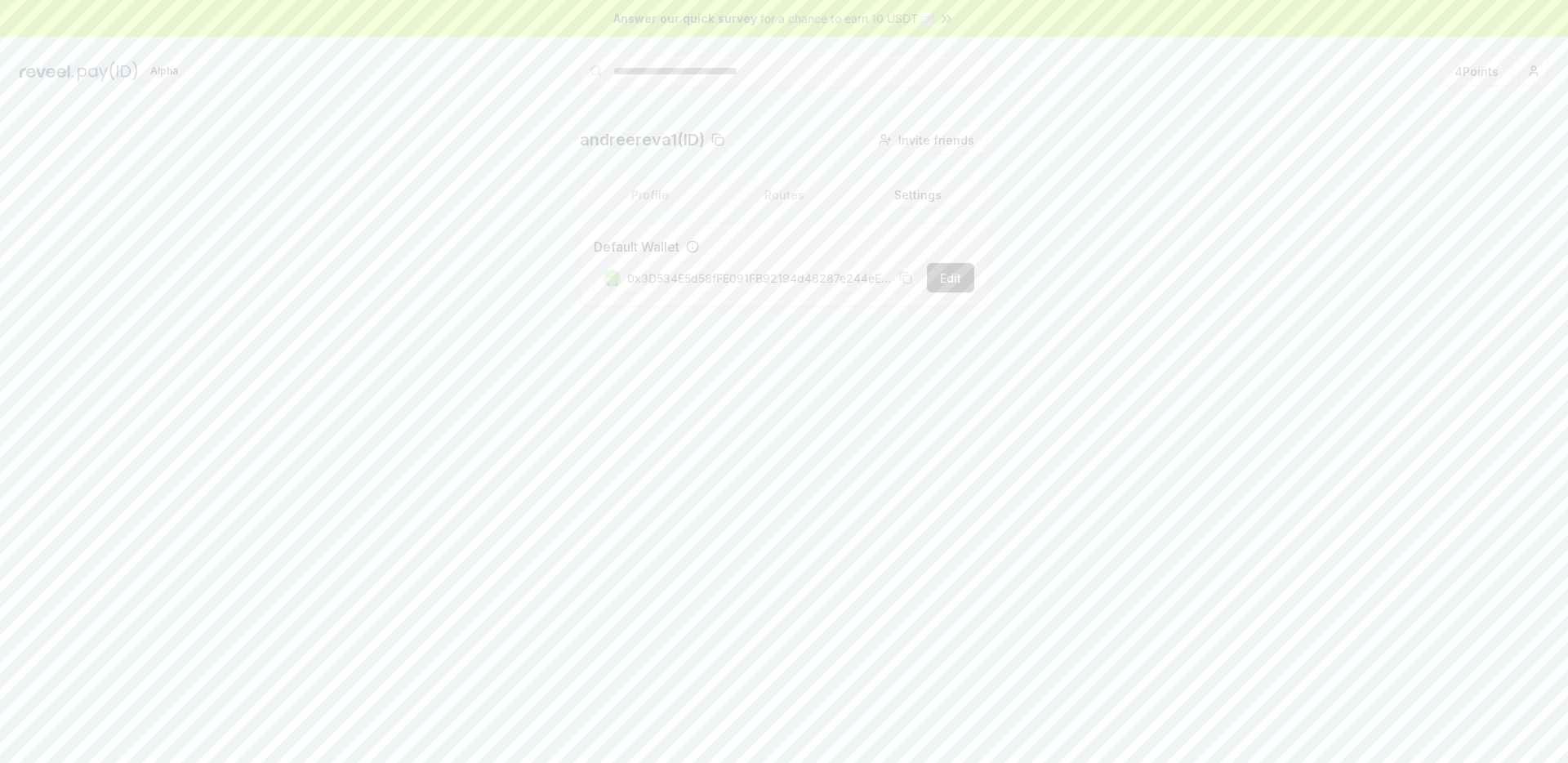 click on "[USERNAME](ID) Invite friends Invite Profile Routes Settings Default Wallet Edit [ADDRESS]" at bounding box center (784, 222) 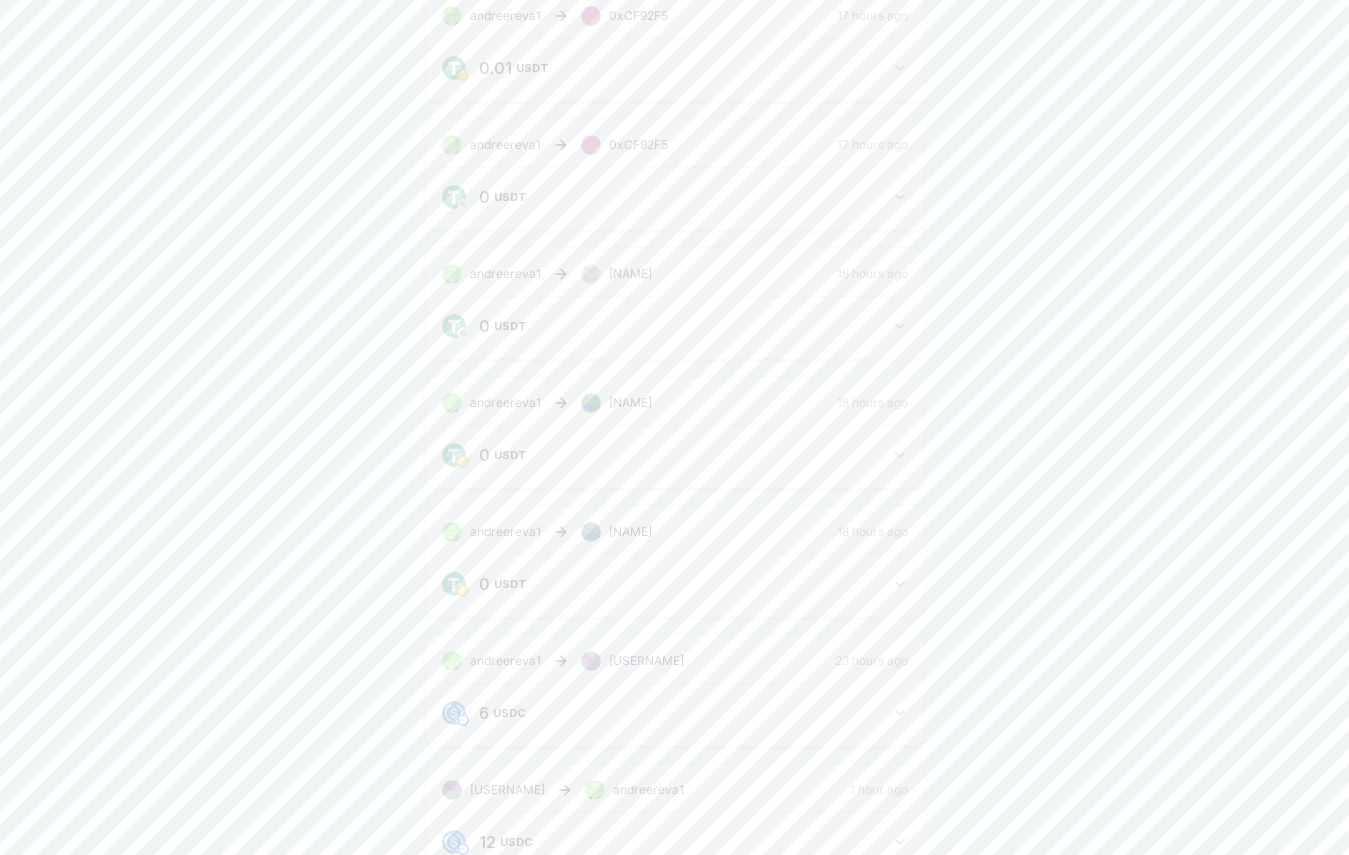 scroll, scrollTop: 0, scrollLeft: 0, axis: both 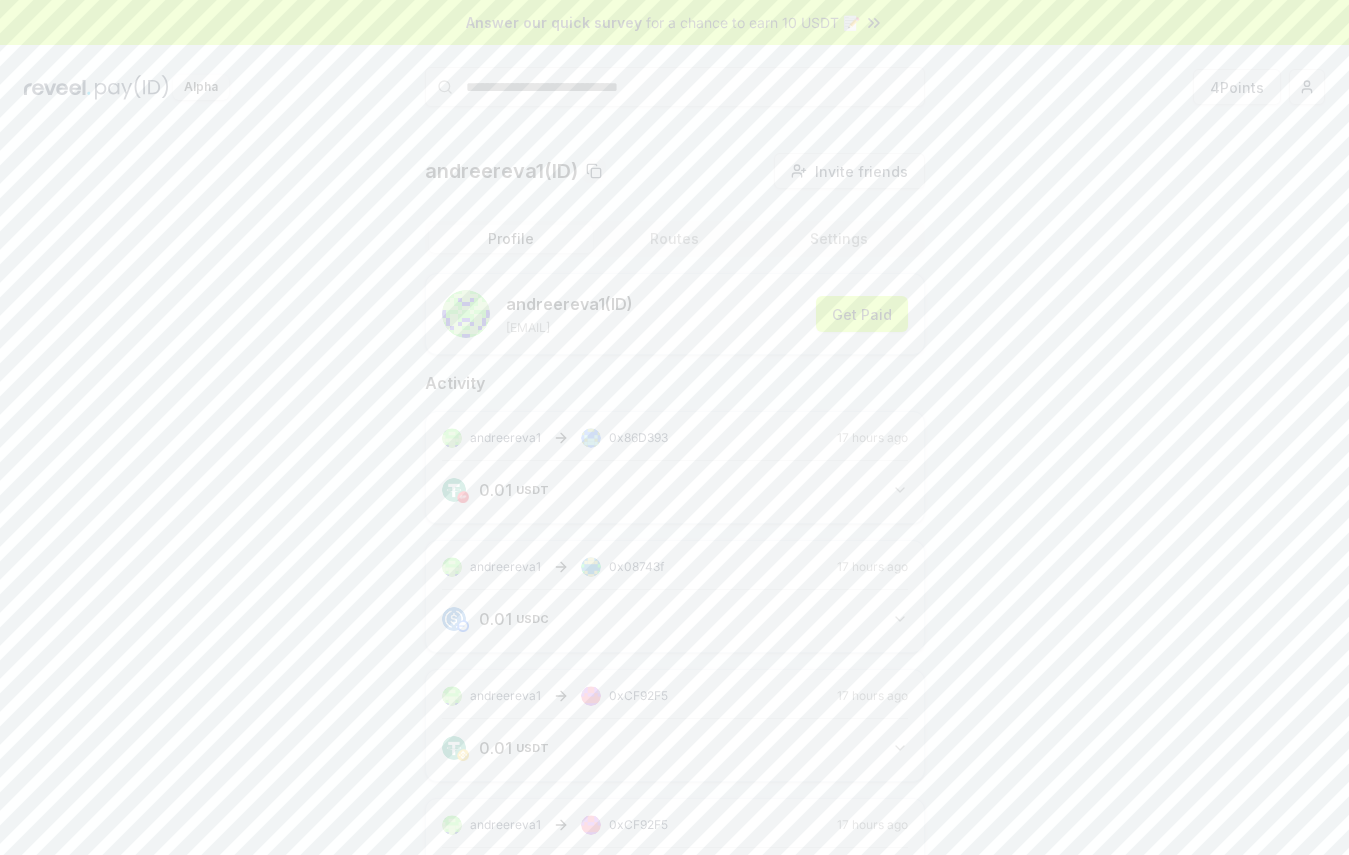 click on "Routes" at bounding box center (675, 239) 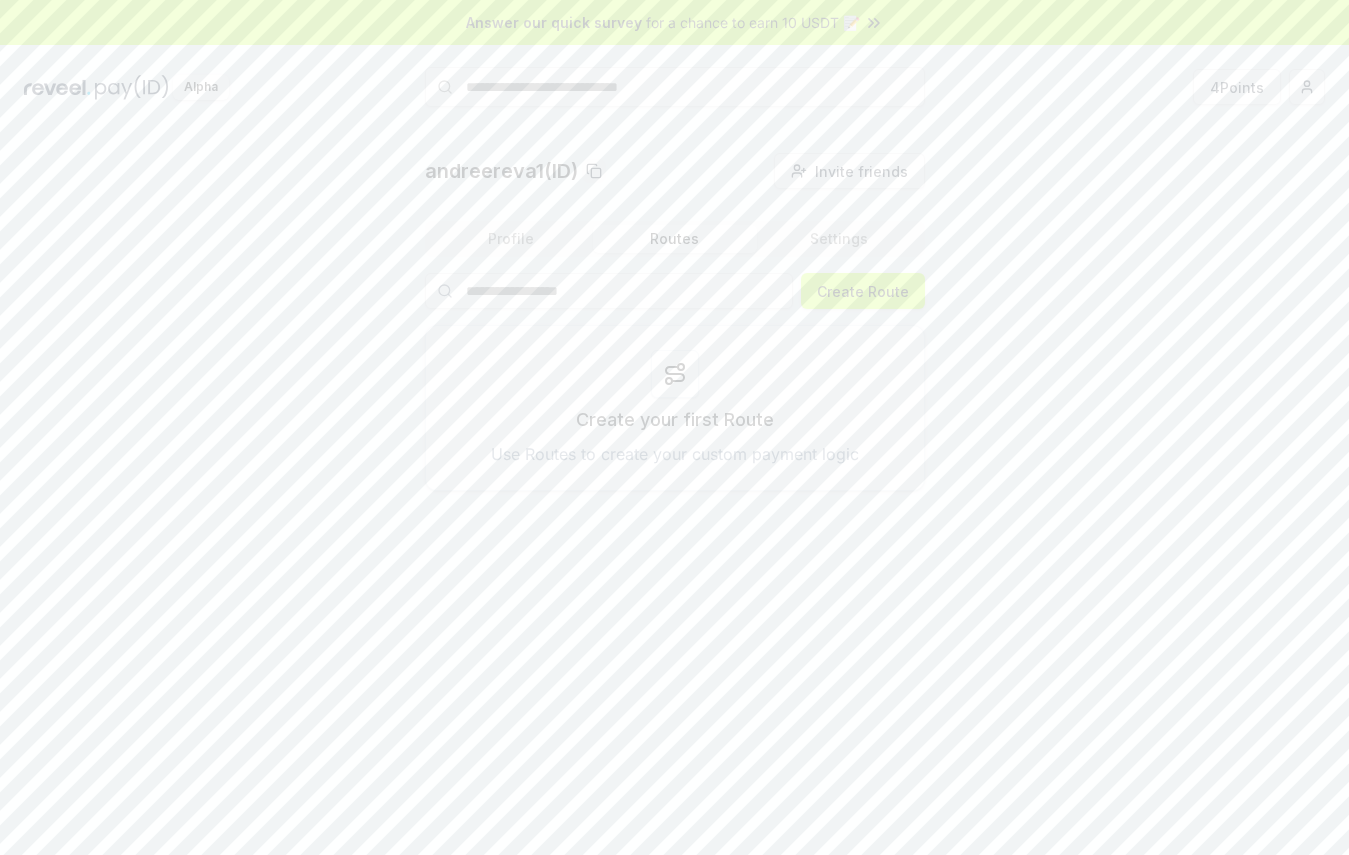 click on "Settings" at bounding box center (839, 239) 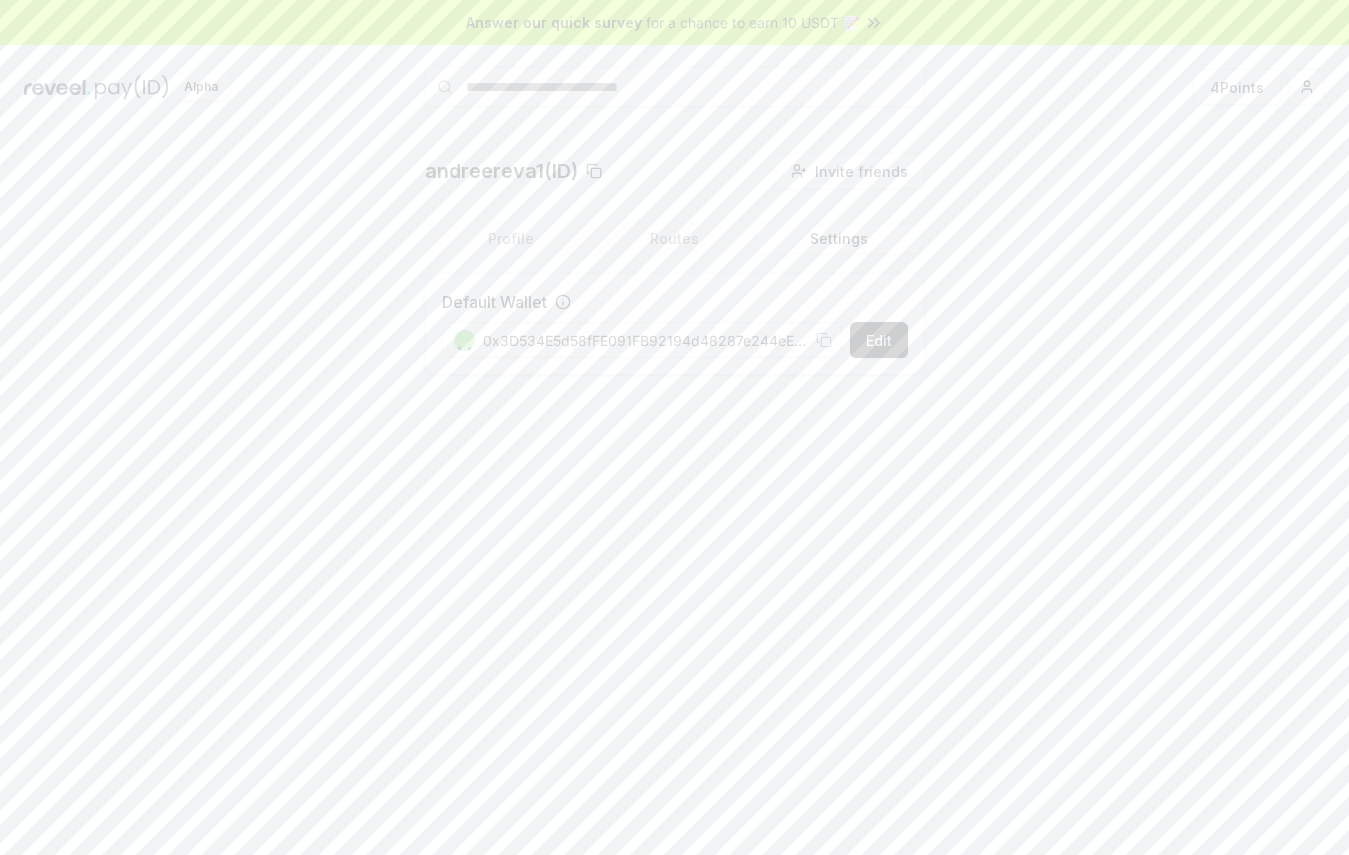 click on "Profile" at bounding box center [511, 239] 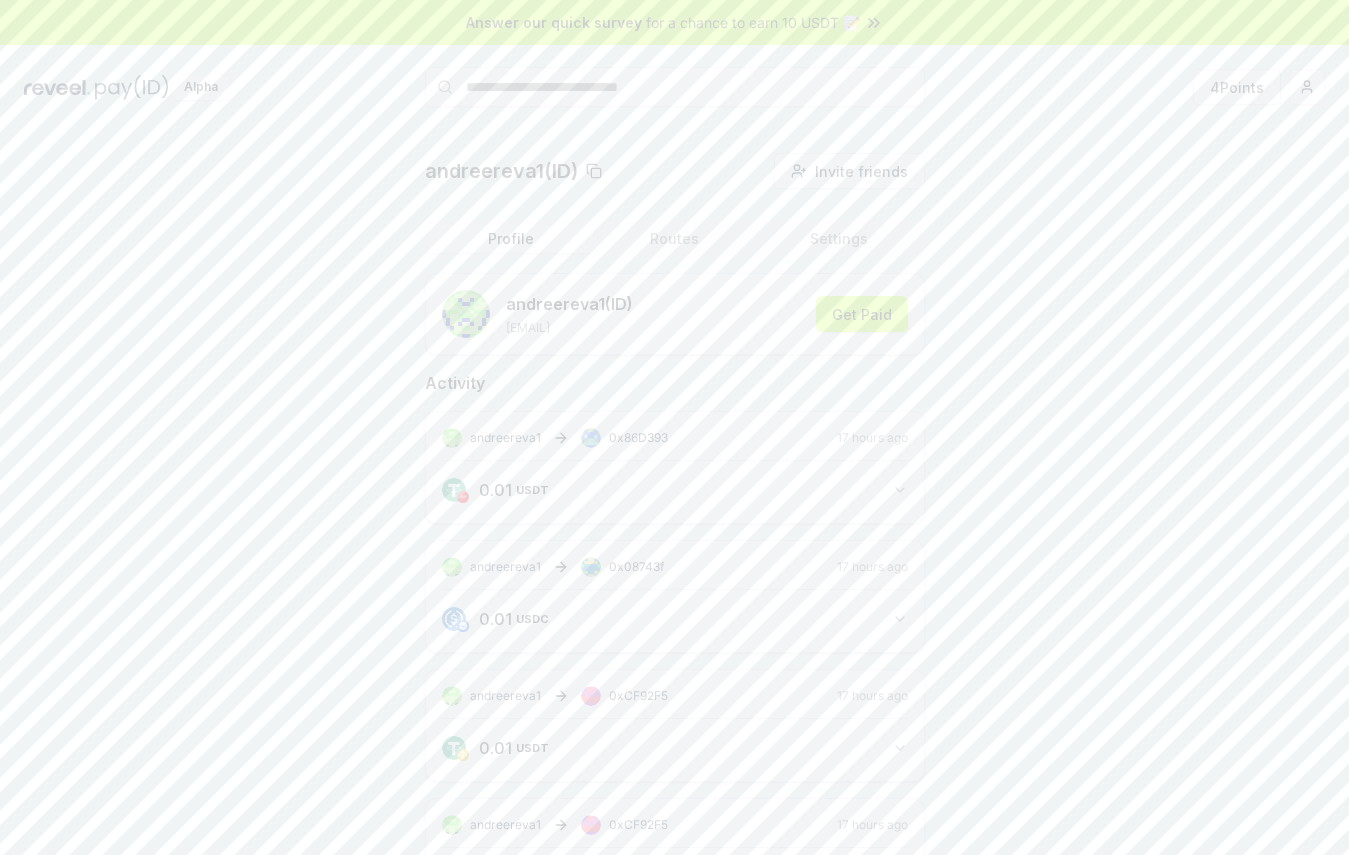 click on "Routes" at bounding box center [675, 239] 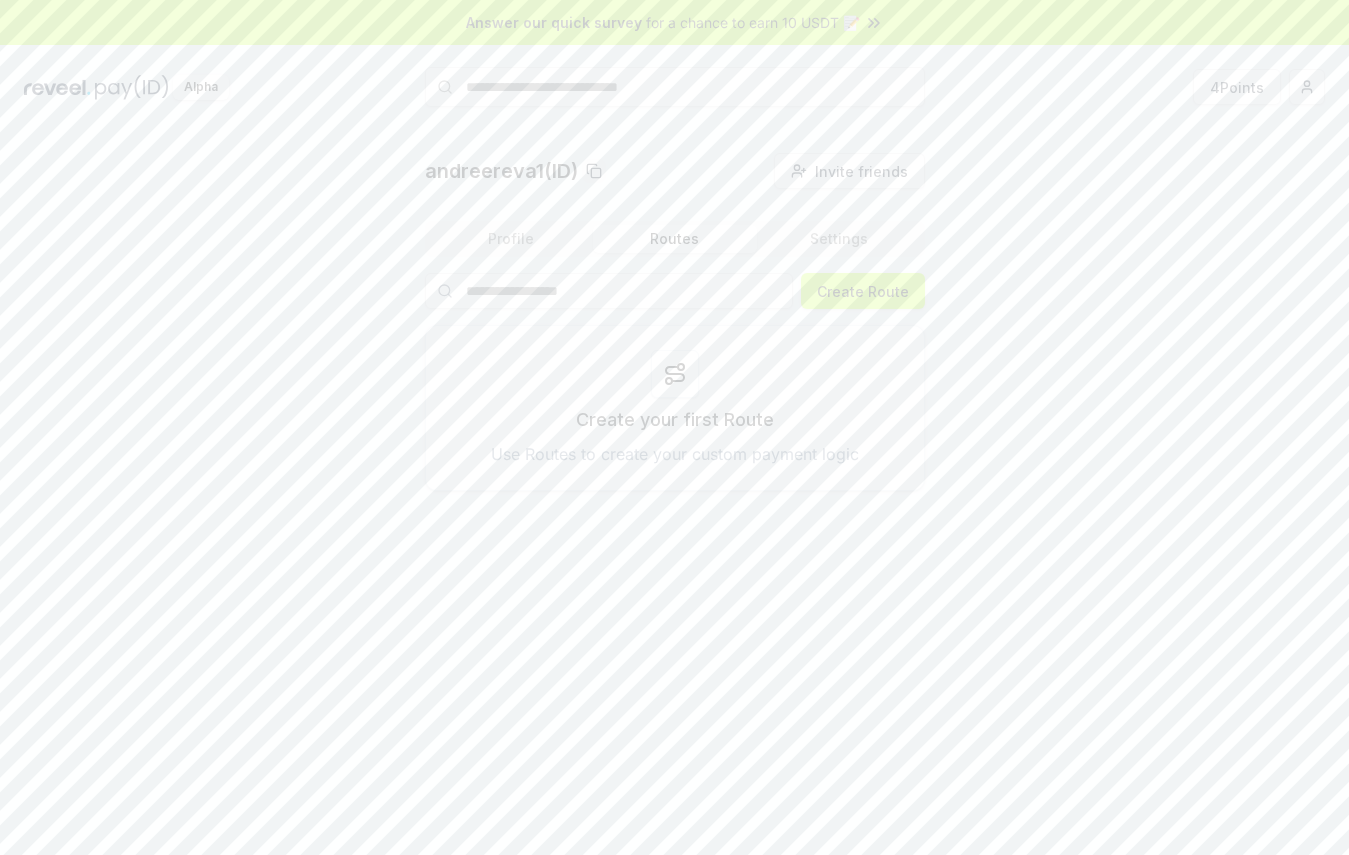 click at bounding box center [675, 87] 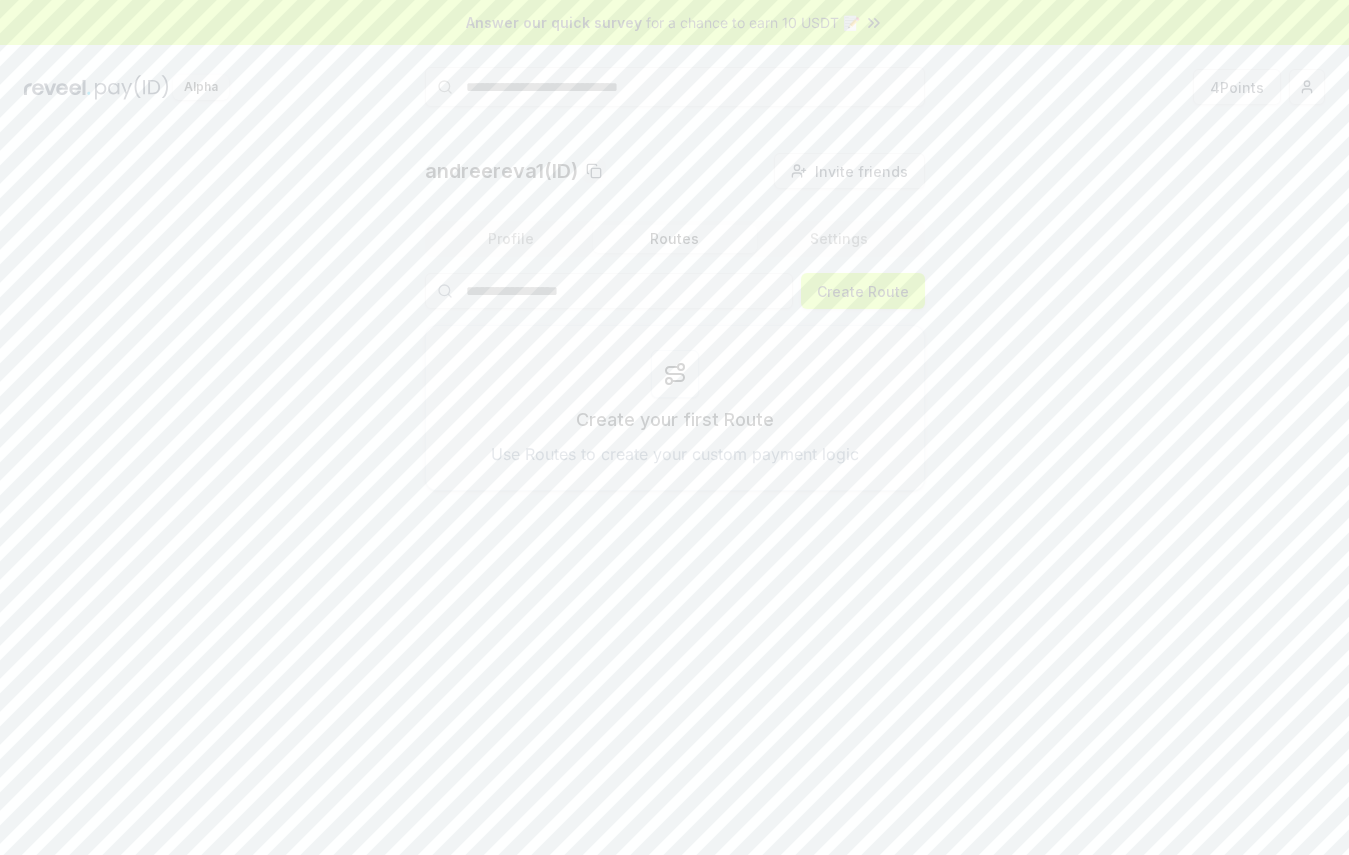 click on "Settings" at bounding box center (839, 239) 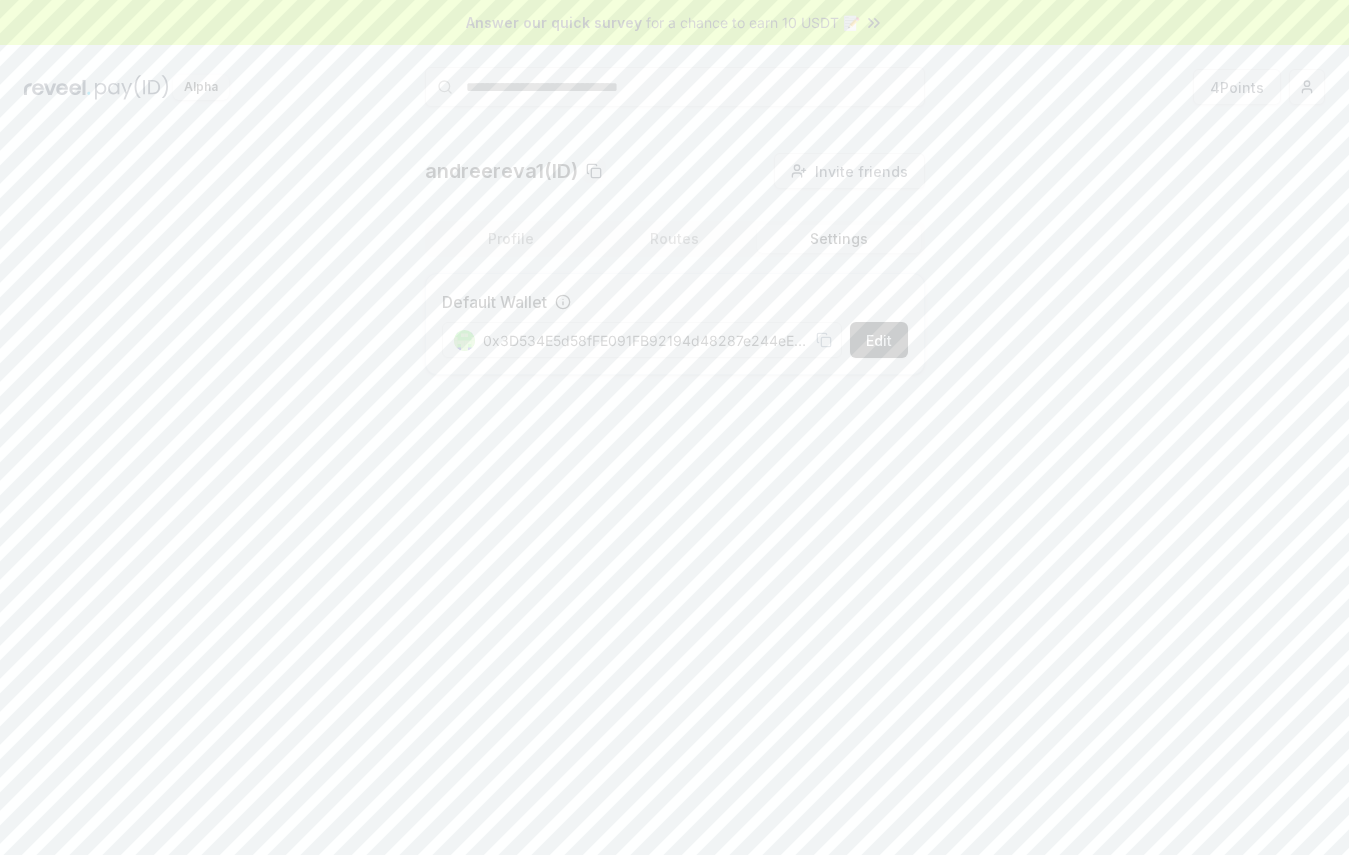 click on "Profile" at bounding box center (511, 239) 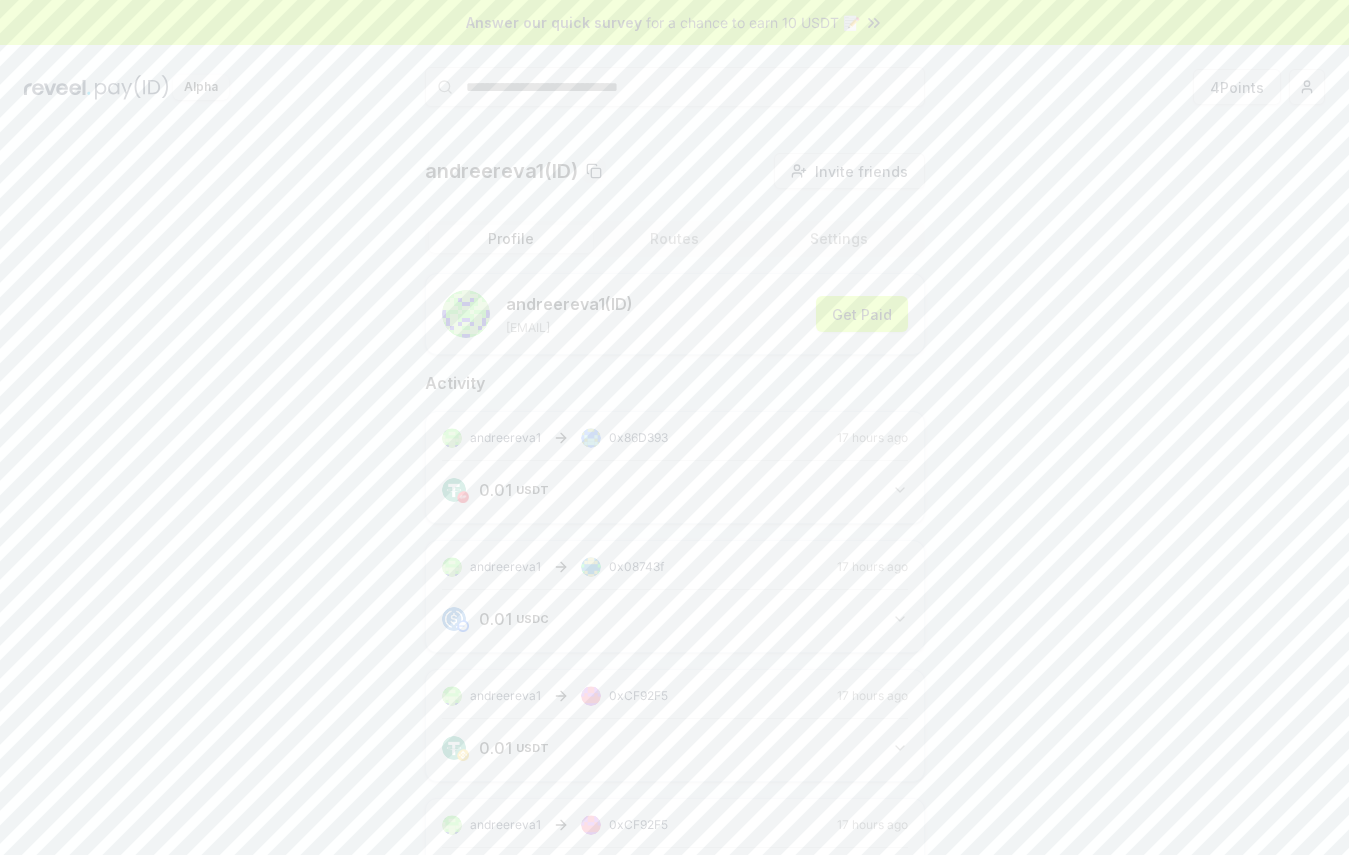 click 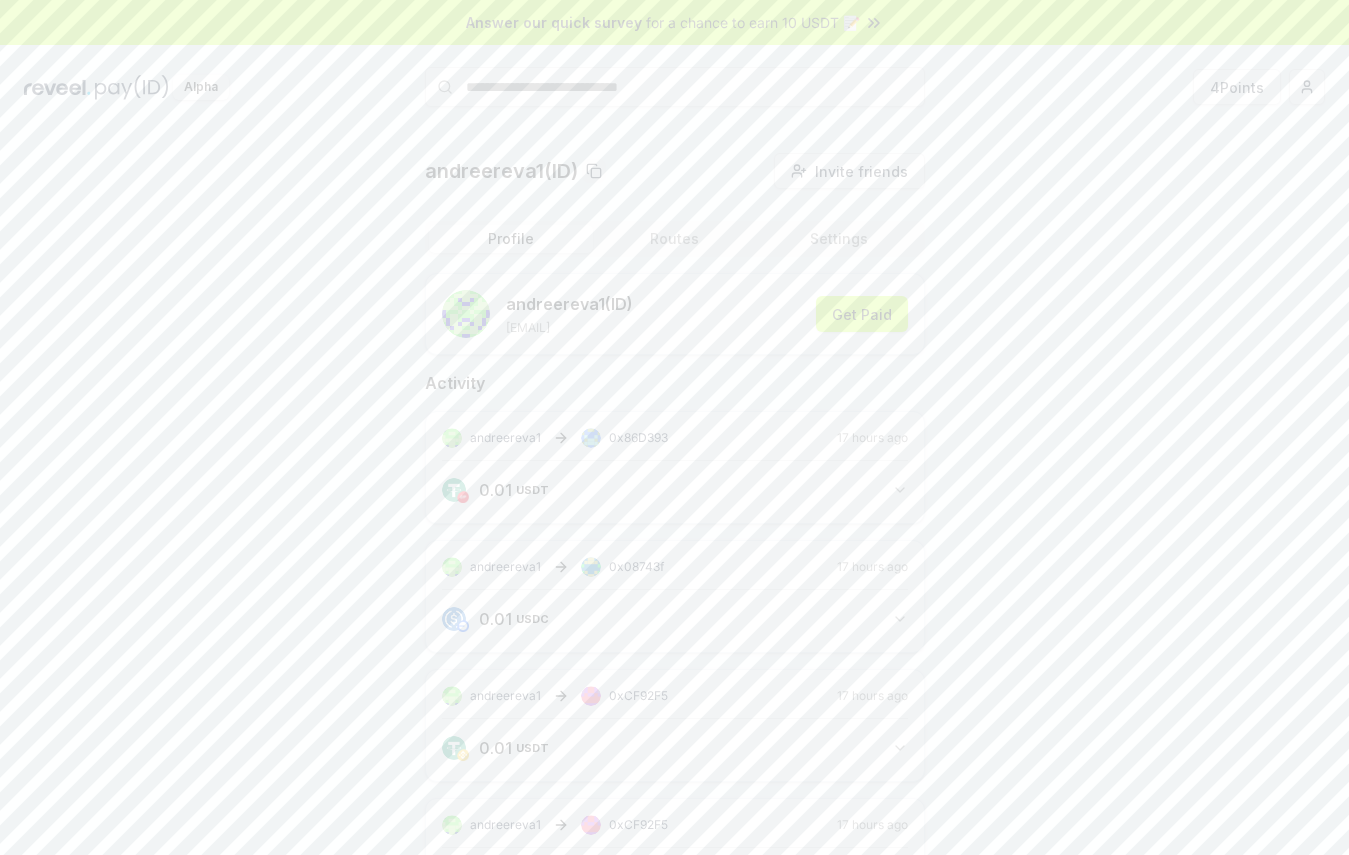 click on "Answer our quick survey for a chance to earn 10 USDT 📝 Alpha   4  Points [USERNAME](ID) Invite friends Invite Profile Routes Settings [USERNAME] (ID) [EMAIL] Get Paid Activity [USERNAME] [ADDRESS] 17 hours ago 0.01 USDT 0.01 USDT [USERNAME] [ADDRESS] 17 hours ago 0.01 USDC 0.01 USDC [USERNAME] [ADDRESS] 17 hours ago 0.01 USDT 0.01 USDT [USERNAME] [ADDRESS] 17 hours ago 0.01 USDT 0.01 USDT [USERNAME] [ADDRESS] 17 hours ago 0 USDT 0.001 USDT [USERNAME] [USERNAME] 18 hours ago 0 USDT 0.001 USDT [USERNAME] [USERNAME] 18 hours ago 0 USDT 0.001 USDT [USERNAME] [USERNAME] 18 hours ago 0 USDT 0.001 USDT [USERNAME] [USERNAME] 23 hours ago 6 USDC 6 USDC [USERNAME] [USERNAME] 1 hour ago 12 USDC 12 USDC" at bounding box center (674, 427) 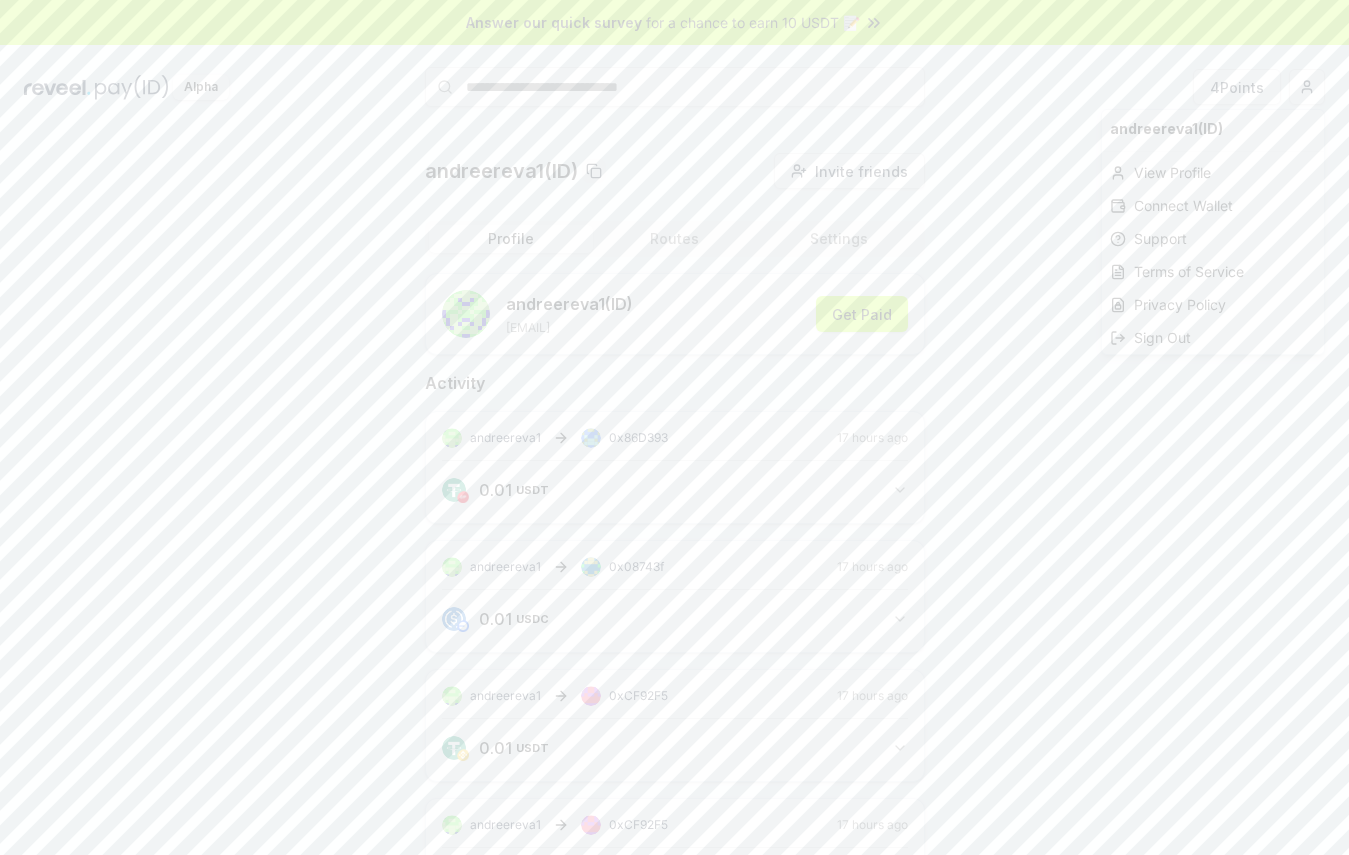 click on "Answer our quick survey for a chance to earn 10 USDT 📝 Alpha   4  Points [USERNAME](ID) Invite friends Invite Profile Routes Settings [USERNAME] (ID) [EMAIL] Get Paid Activity [USERNAME] [ADDRESS] 17 hours ago 0.01 USDT 0.01 USDT [USERNAME] [ADDRESS] 17 hours ago 0.01 USDC 0.01 USDC [USERNAME] [ADDRESS] 17 hours ago 0.01 USDT 0.01 USDT [USERNAME] [ADDRESS] 17 hours ago 0.01 USDT 0.01 USDT [USERNAME] [ADDRESS] 17 hours ago 0 USDT 0.001 USDT [USERNAME] [USERNAME] 18 hours ago 0 USDT 0.001 USDT [USERNAME] [USERNAME] 18 hours ago 0 USDT 0.001 USDT [USERNAME] [USERNAME] 18 hours ago 0 USDT 0.001 USDT [USERNAME] [USERNAME] 23 hours ago 6 USDC 6 USDC [USERNAME] [USERNAME] 1 hour ago 12 USDC 12 USDC [USERNAME](ID)   View Profile   Connect Wallet   Support   Terms of Service   Privacy Policy   Sign Out" at bounding box center (674, 427) 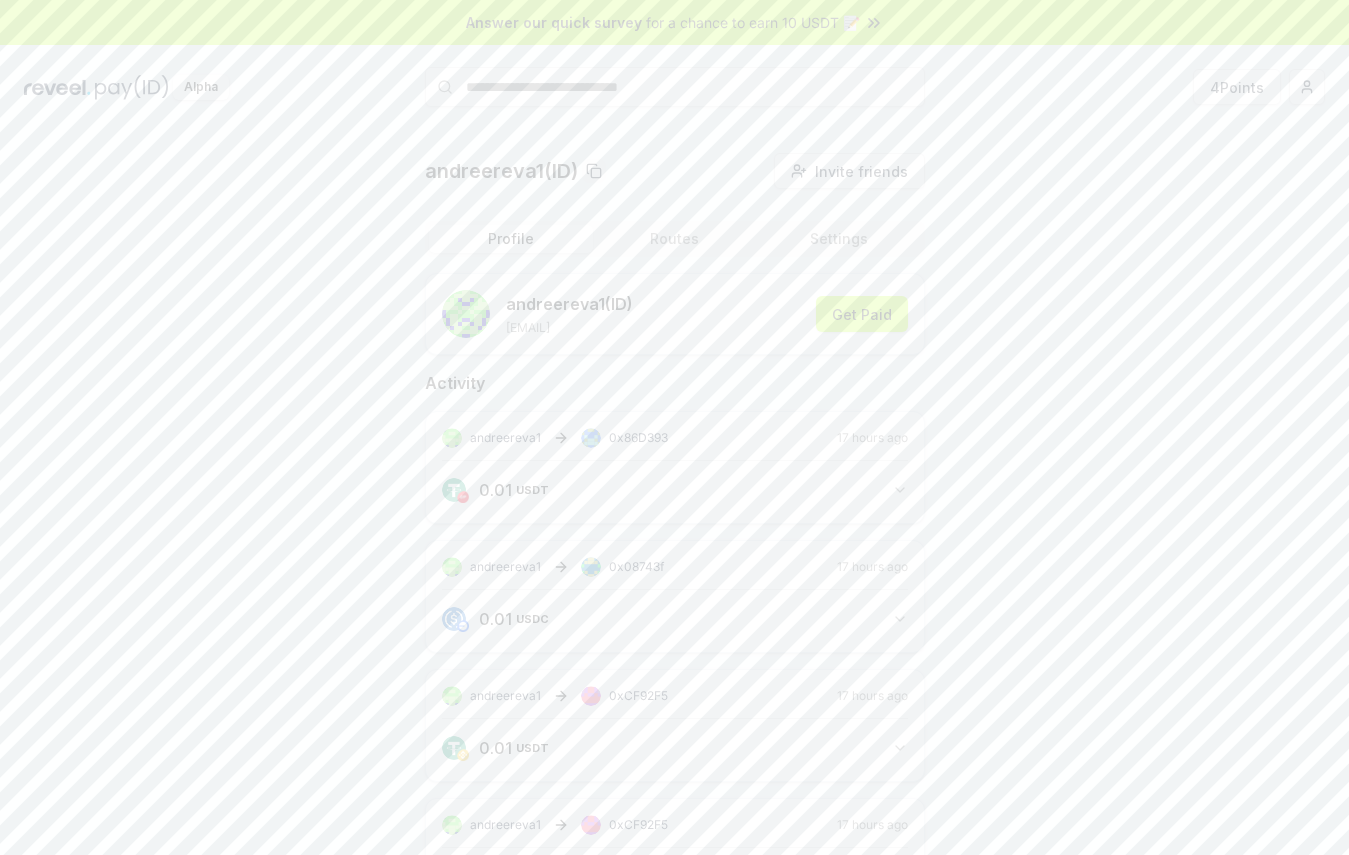 click 